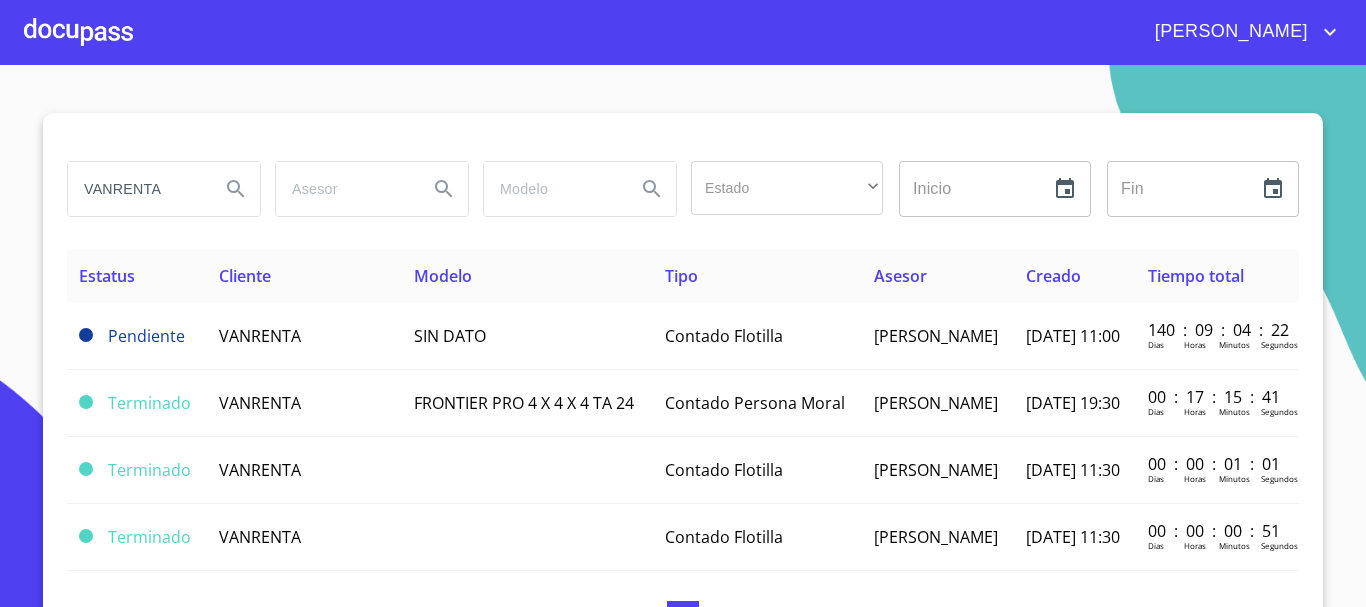 scroll, scrollTop: 0, scrollLeft: 0, axis: both 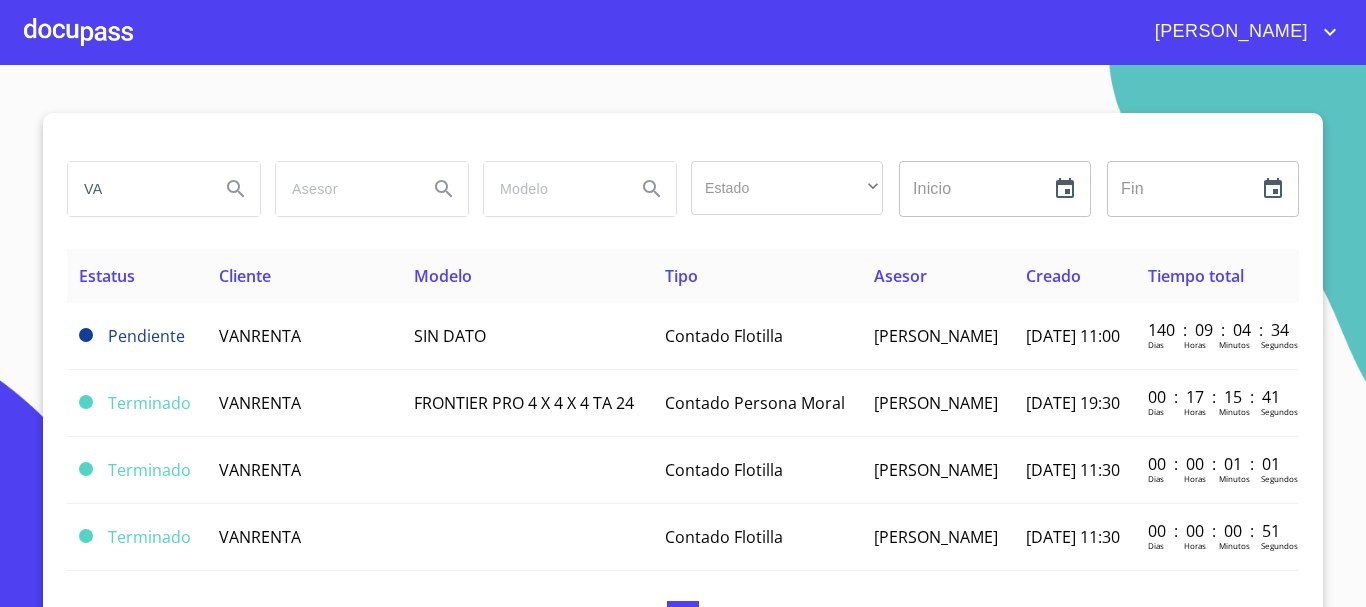type on "V" 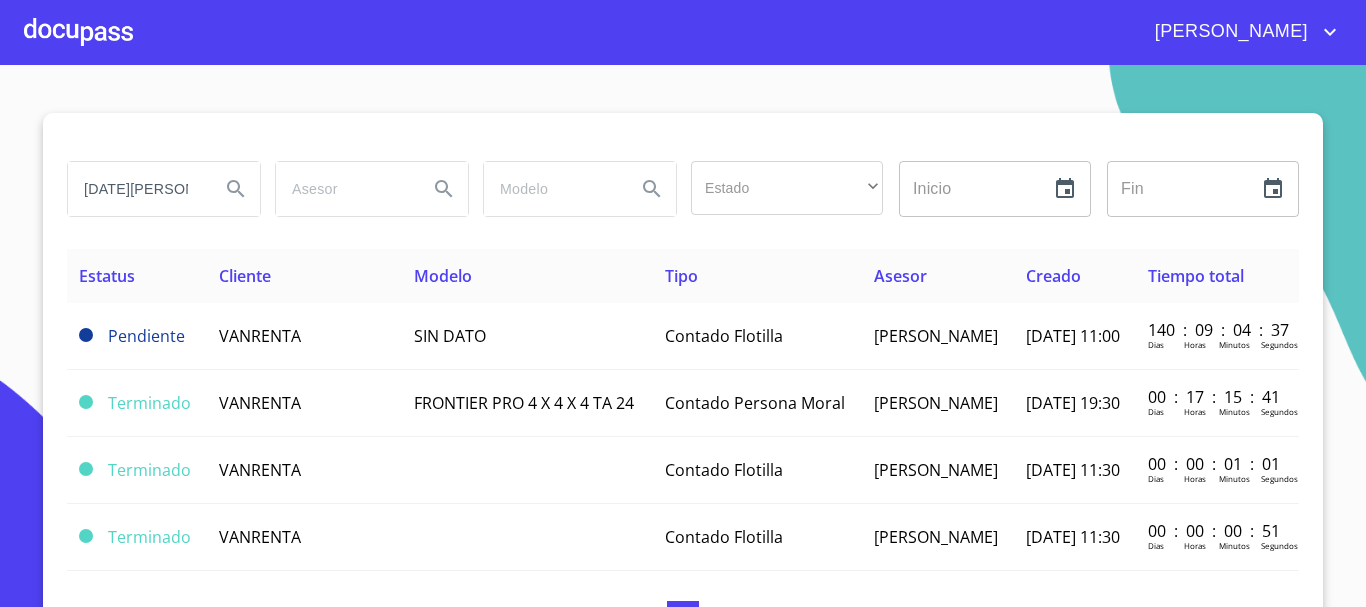 type on "[DATE][PERSON_NAME]" 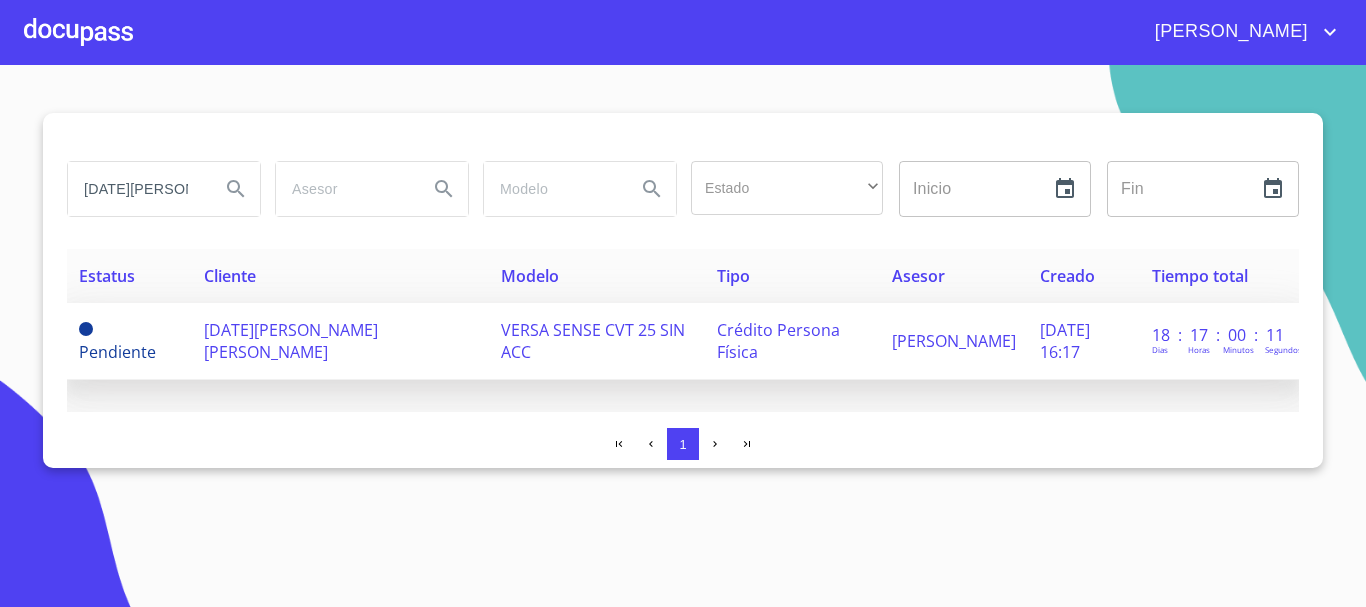 click on "[DATE][PERSON_NAME] [PERSON_NAME]" at bounding box center [291, 341] 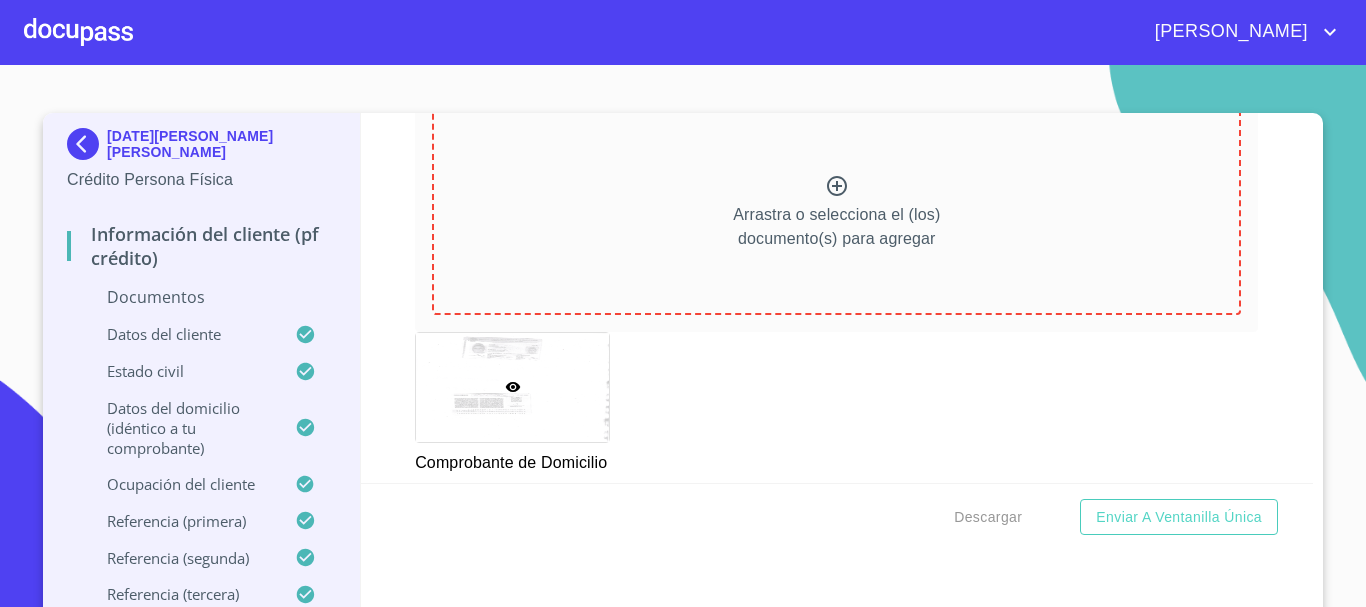 scroll, scrollTop: 1015, scrollLeft: 0, axis: vertical 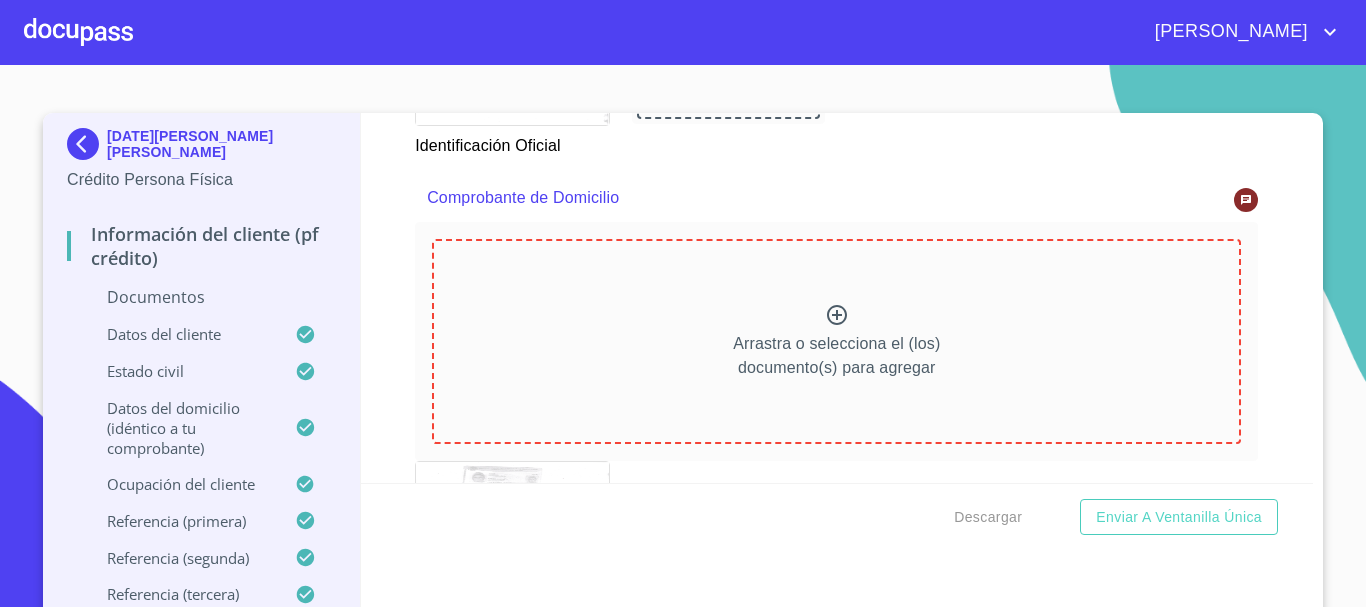 click on "Datos del domicilio (idéntico a tu comprobante)" at bounding box center (181, 428) 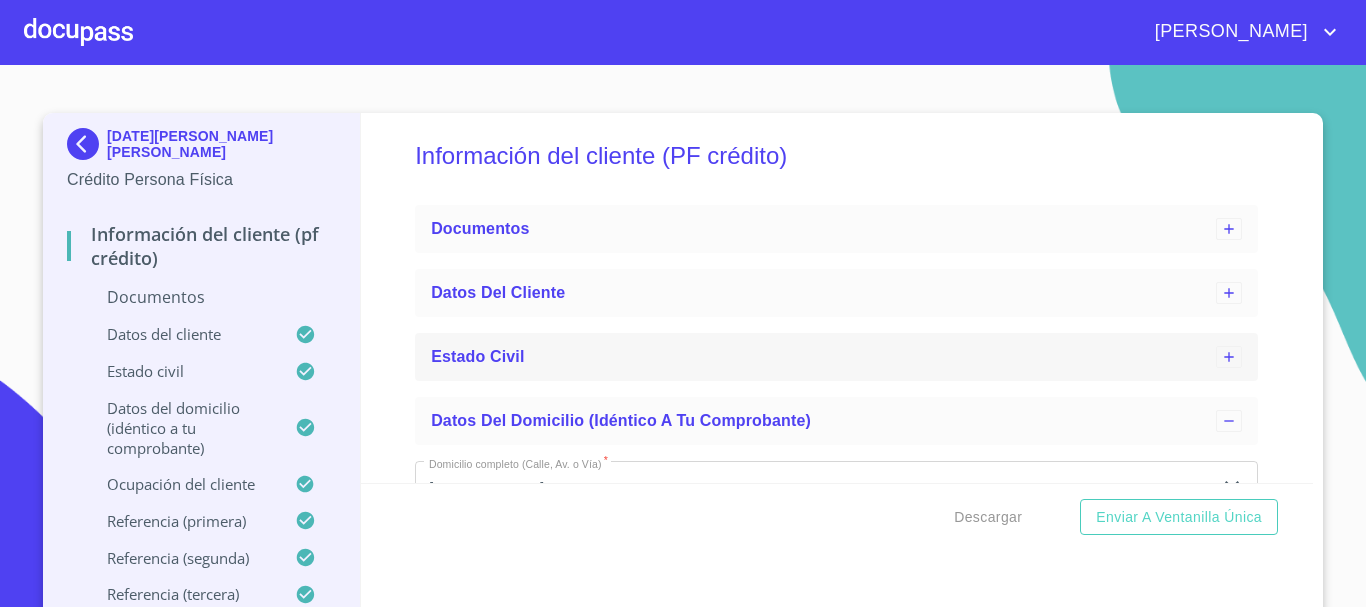 scroll, scrollTop: 213, scrollLeft: 0, axis: vertical 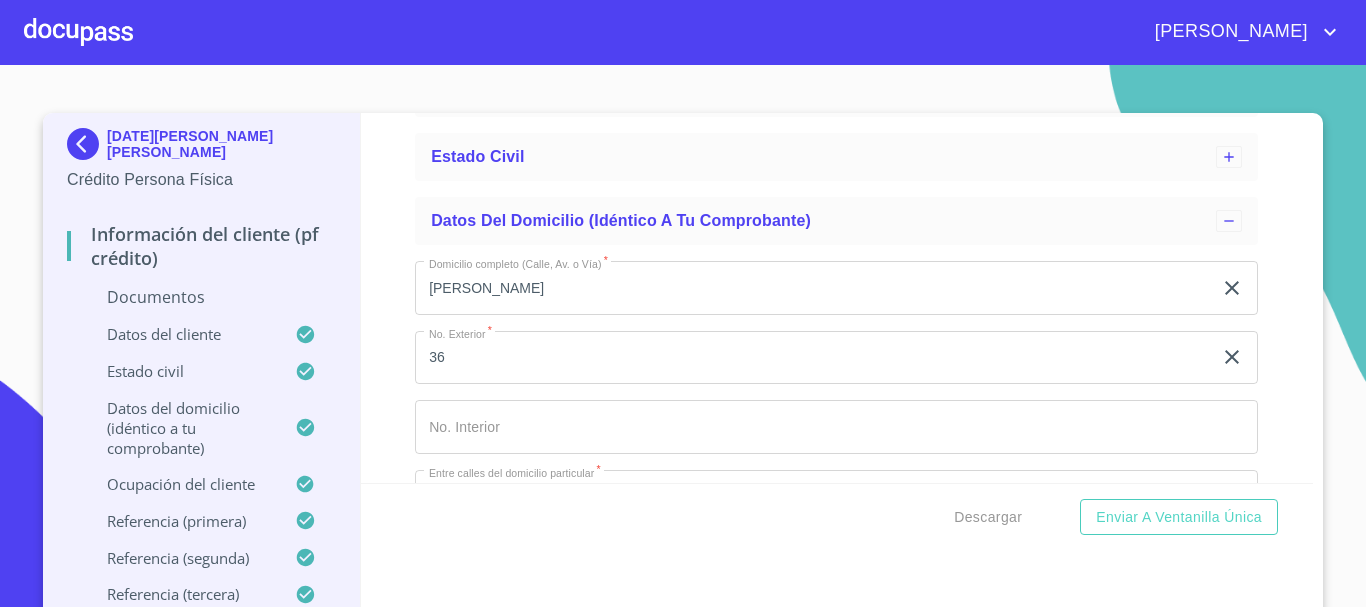 click on "[PERSON_NAME]" at bounding box center (813, 288) 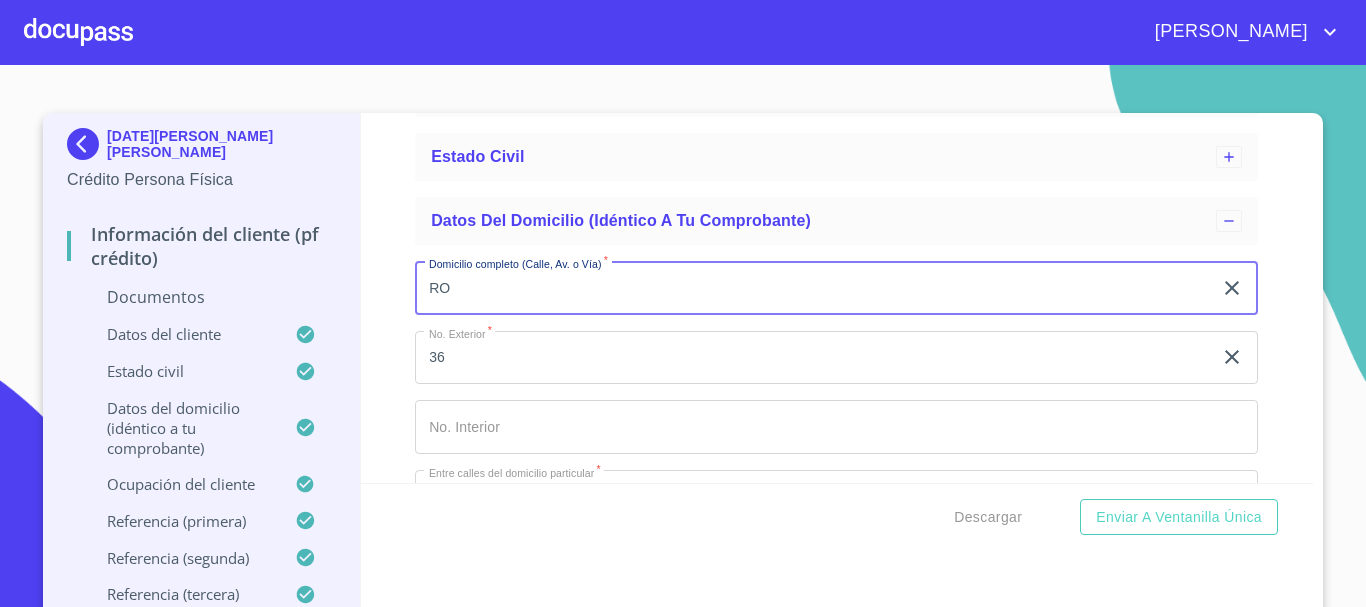 type on "R" 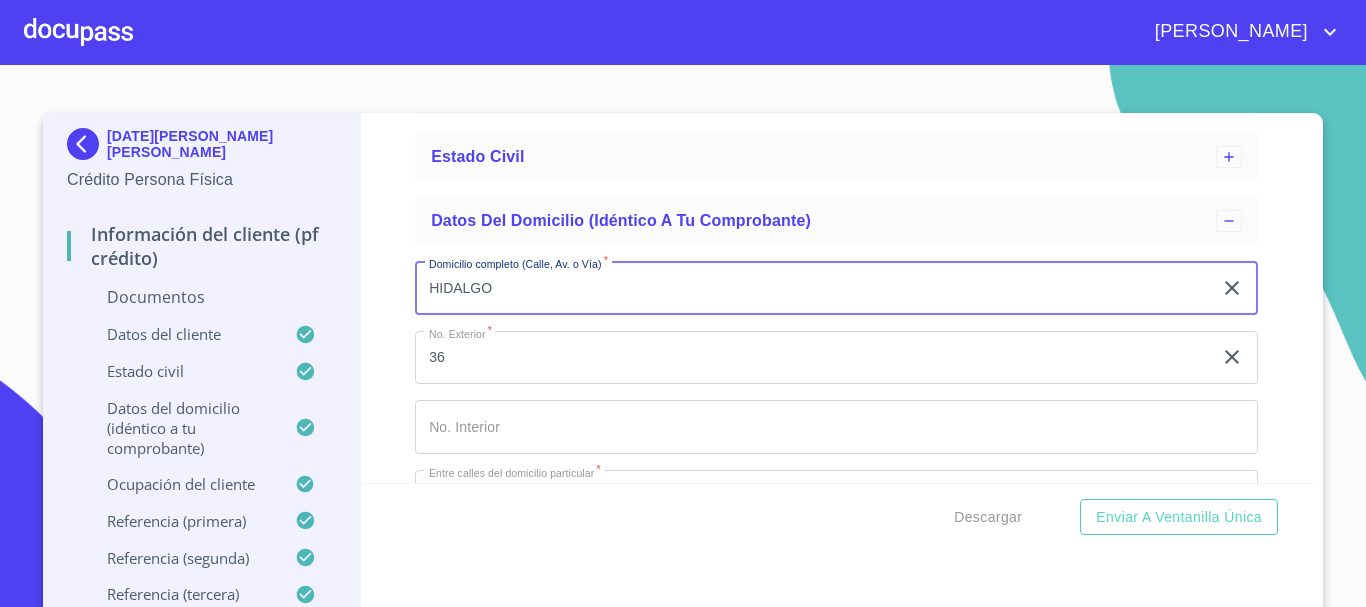 type on "HIDALGO" 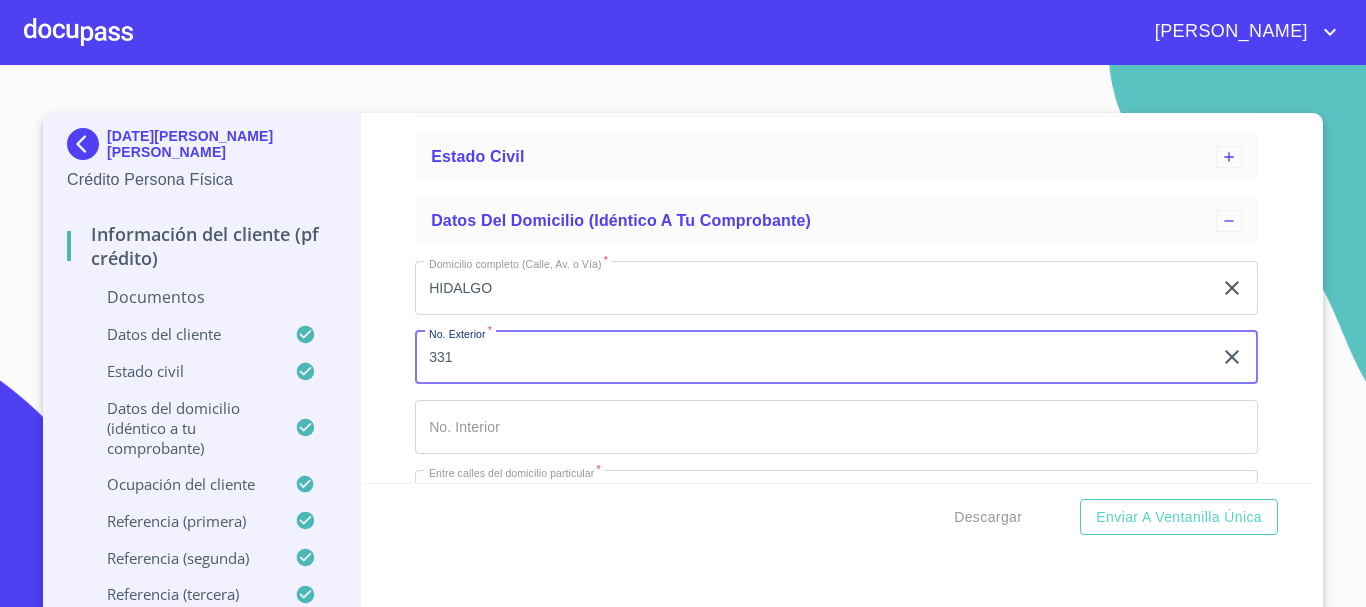 type on "331" 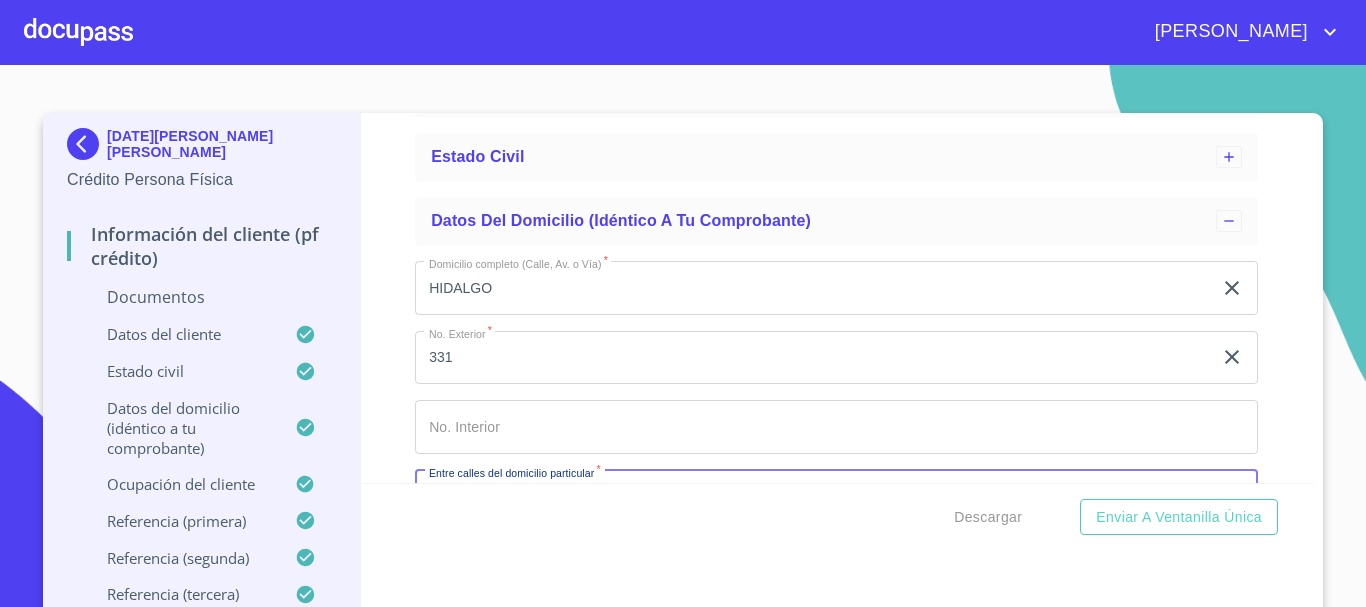 scroll, scrollTop: 254, scrollLeft: 0, axis: vertical 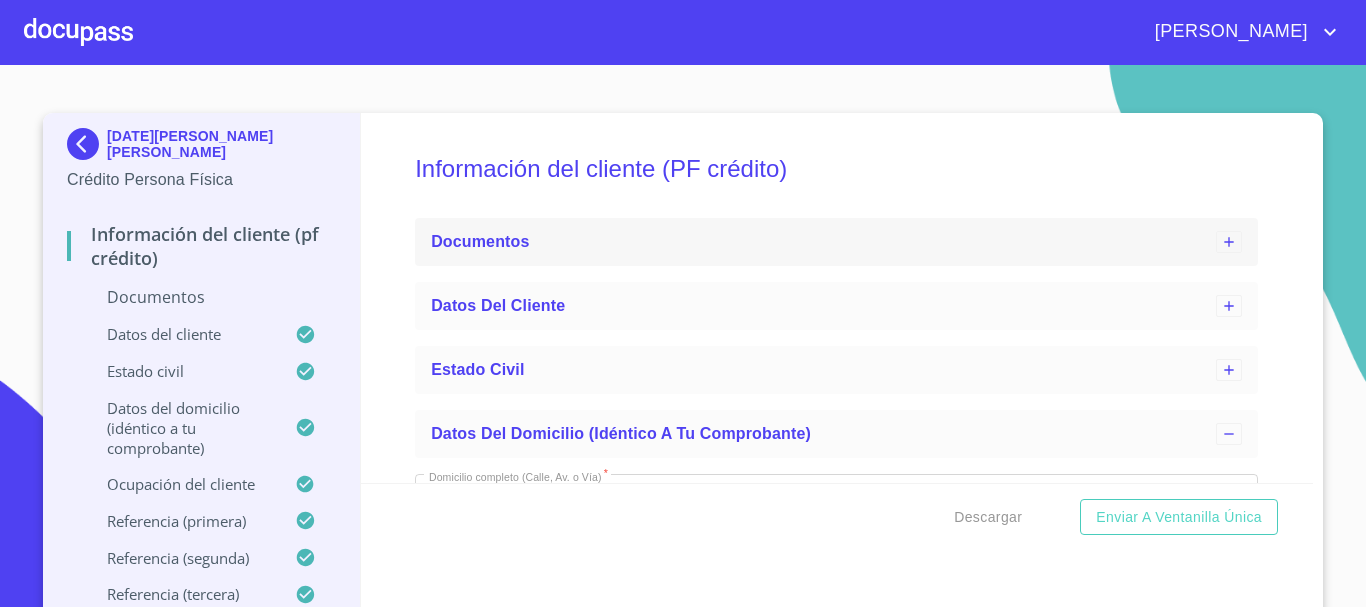 click on "Documentos" at bounding box center (480, 241) 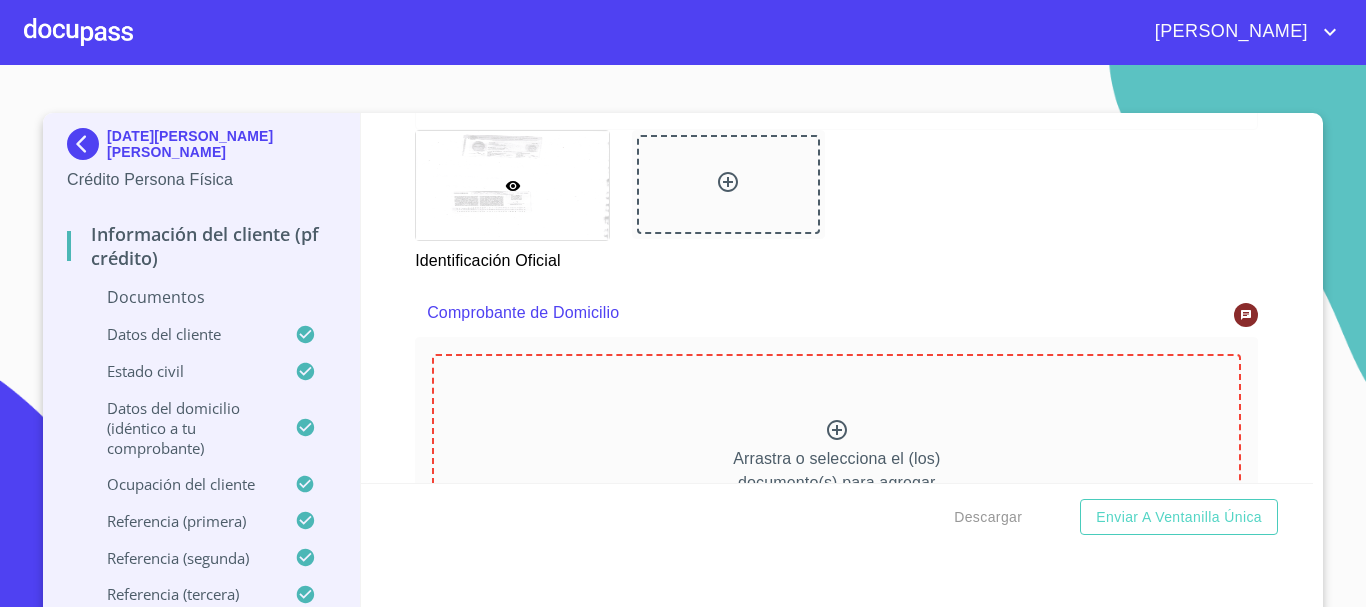 click 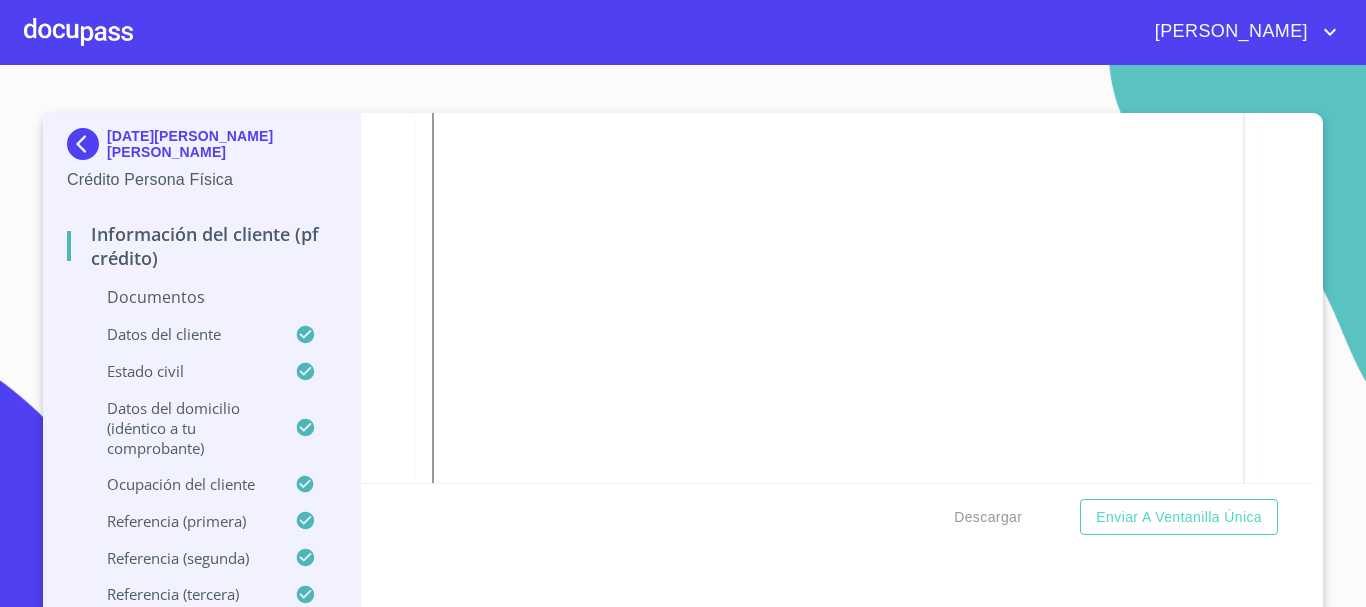 scroll, scrollTop: 315, scrollLeft: 0, axis: vertical 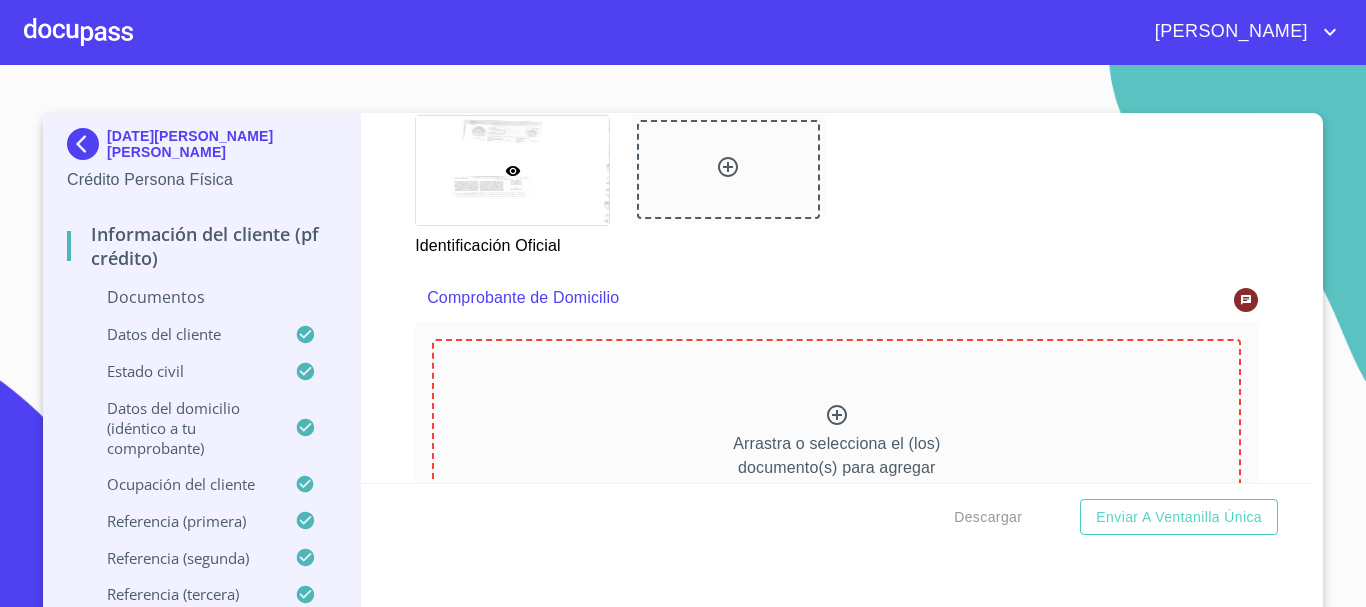 click 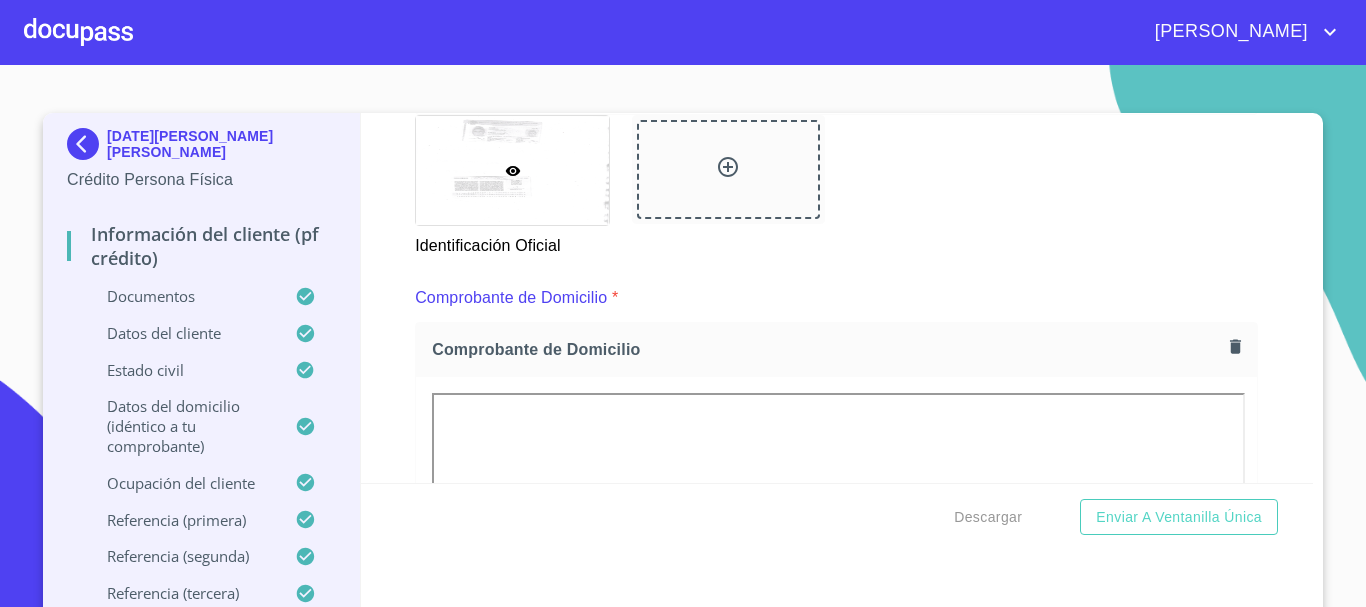 scroll, scrollTop: 1072, scrollLeft: 0, axis: vertical 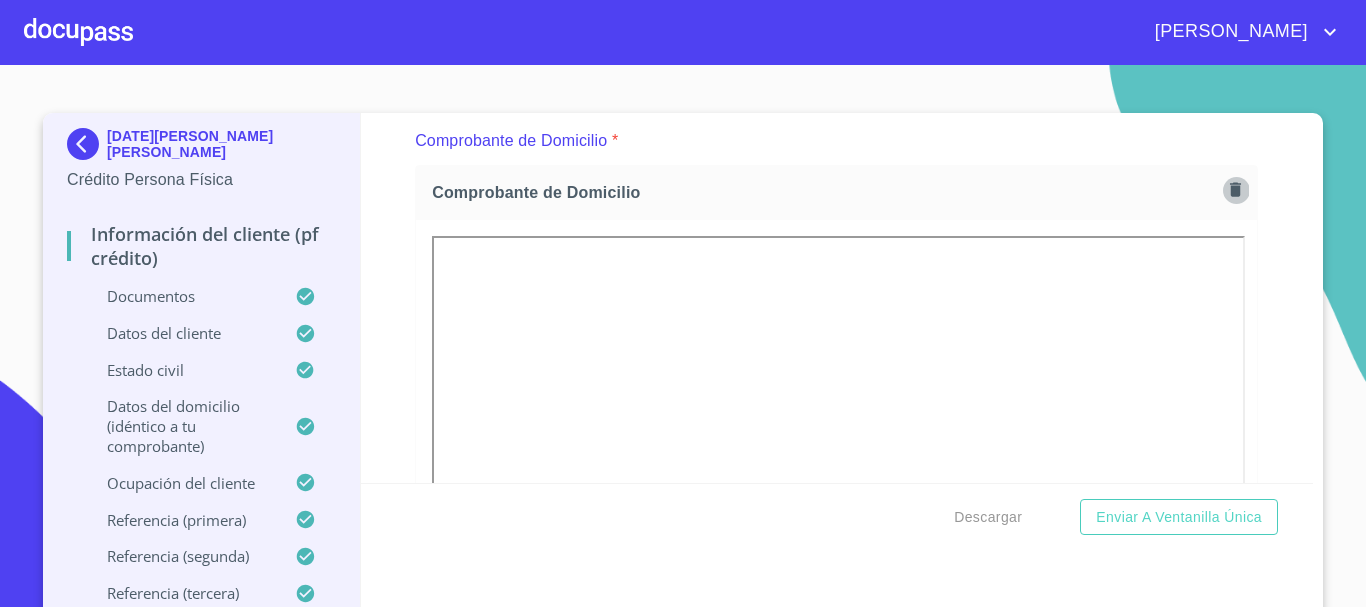 click 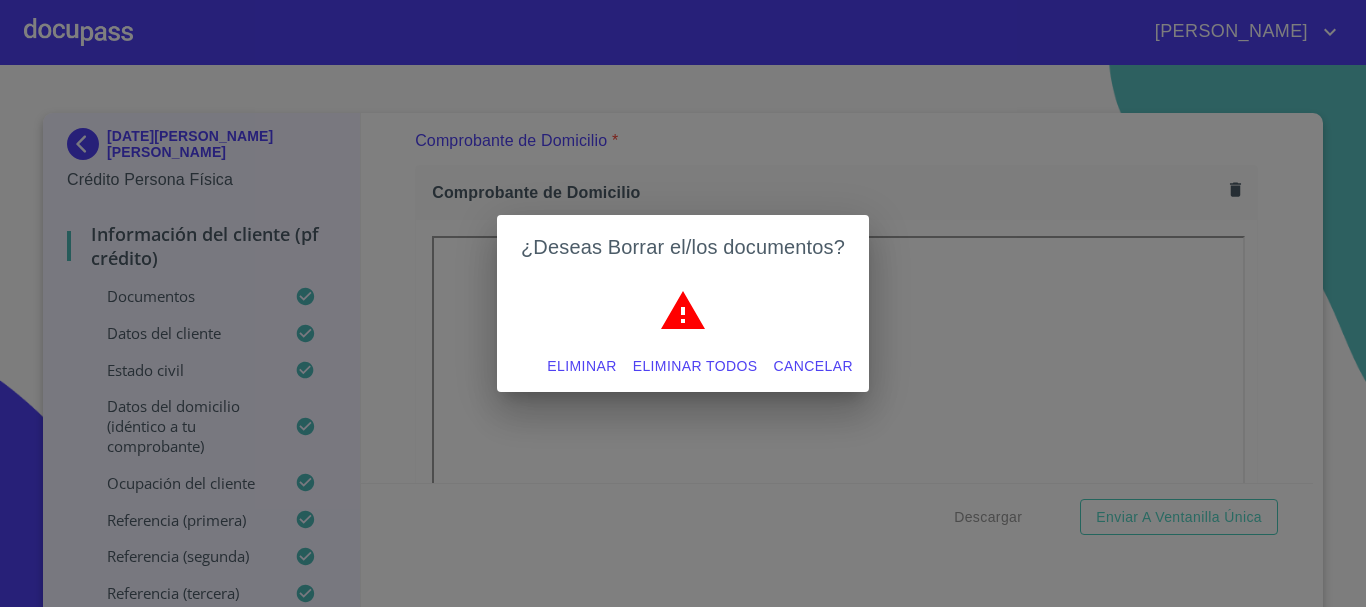 click on "Eliminar" at bounding box center (581, 366) 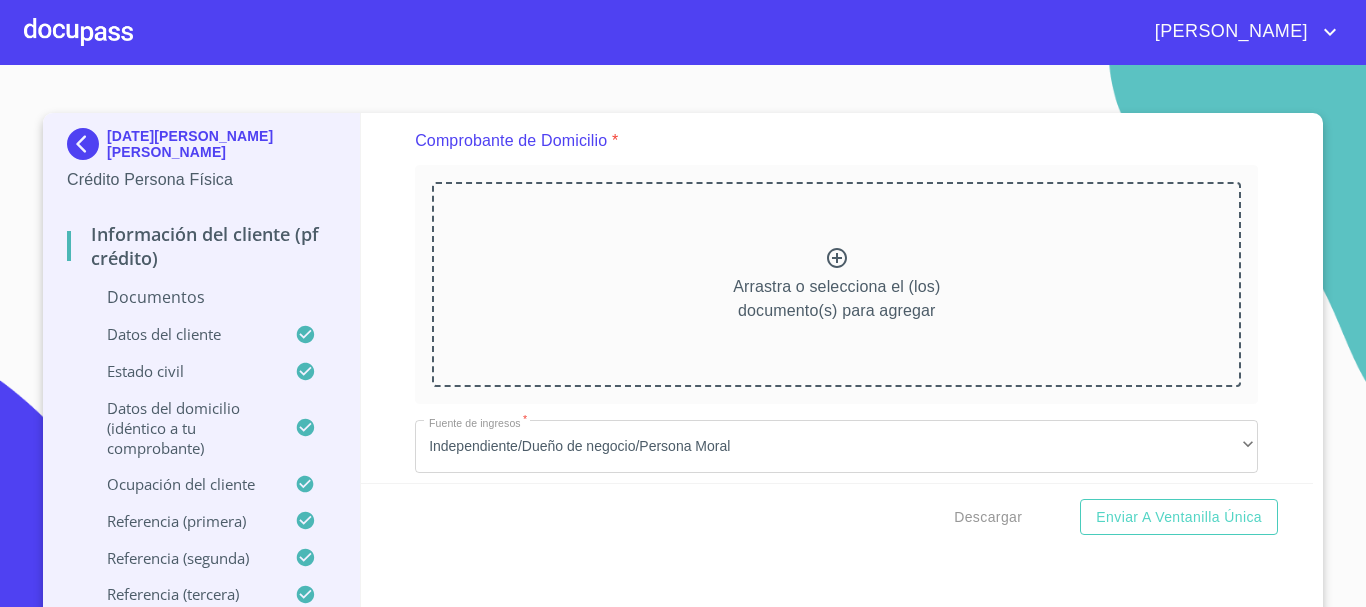 click 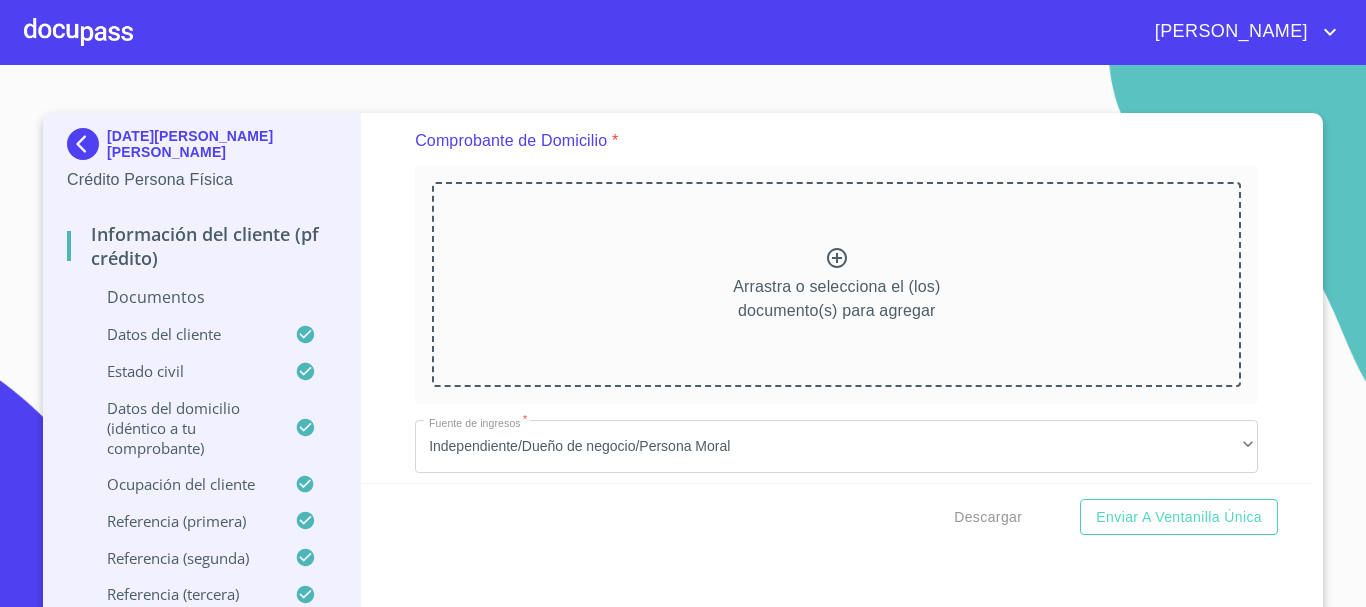 click 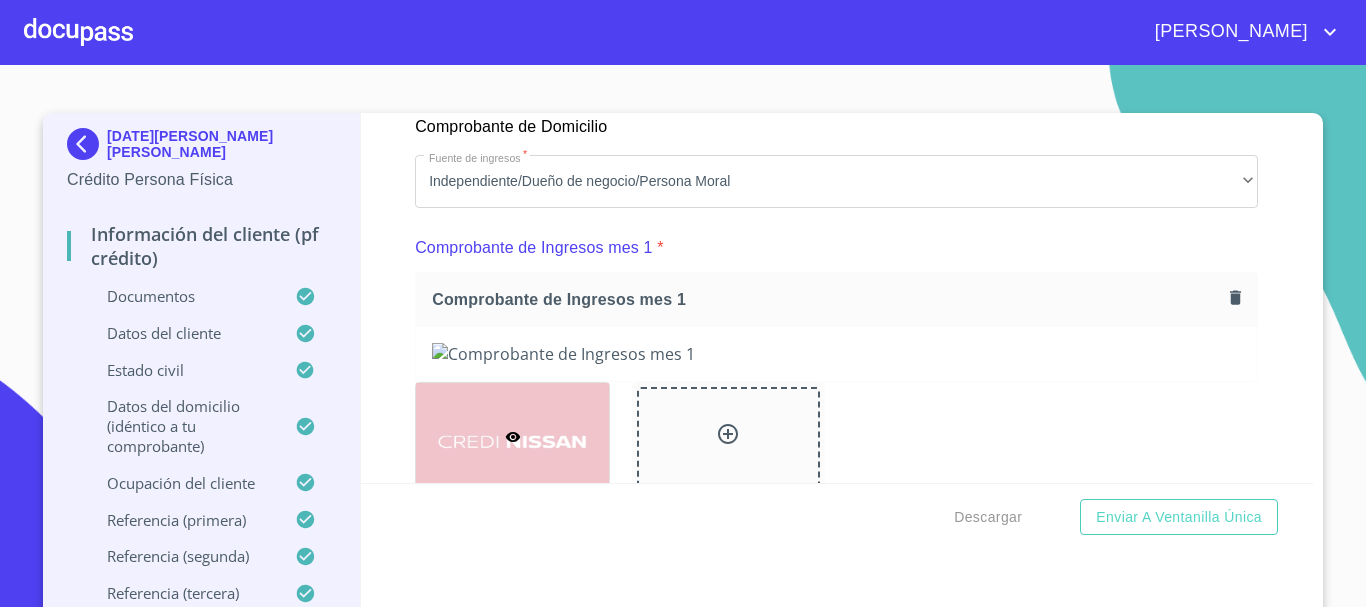 scroll, scrollTop: 2272, scrollLeft: 0, axis: vertical 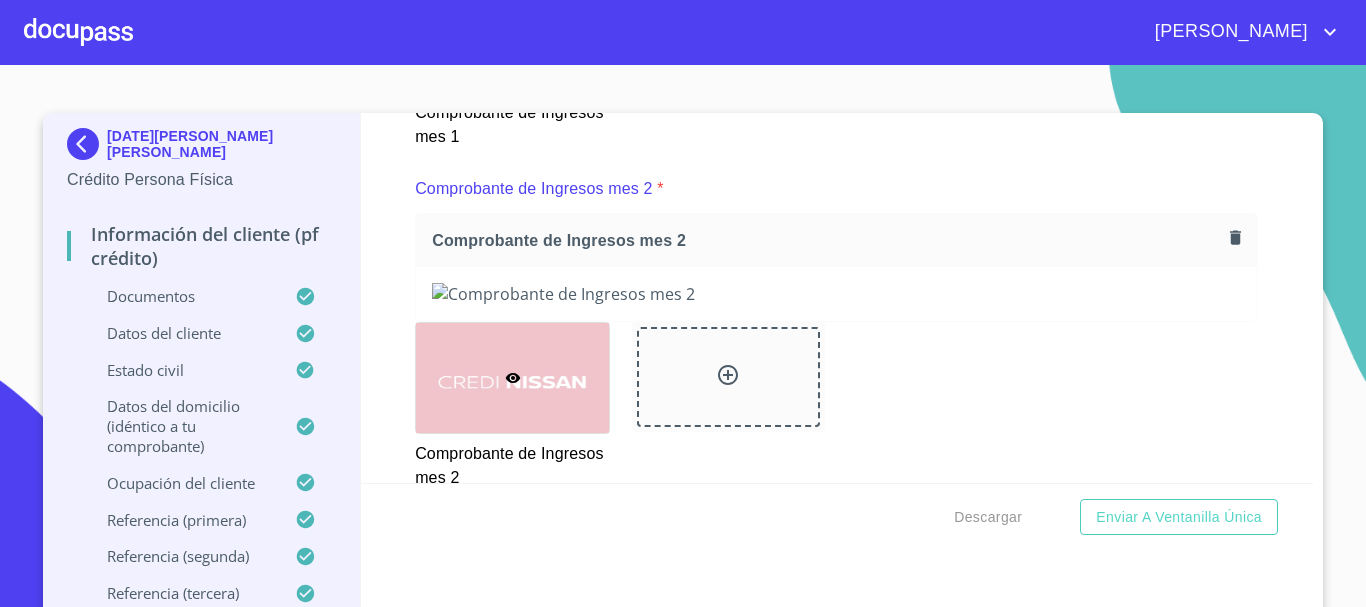 click on "Datos del domicilio (idéntico a tu comprobante)" at bounding box center [181, 426] 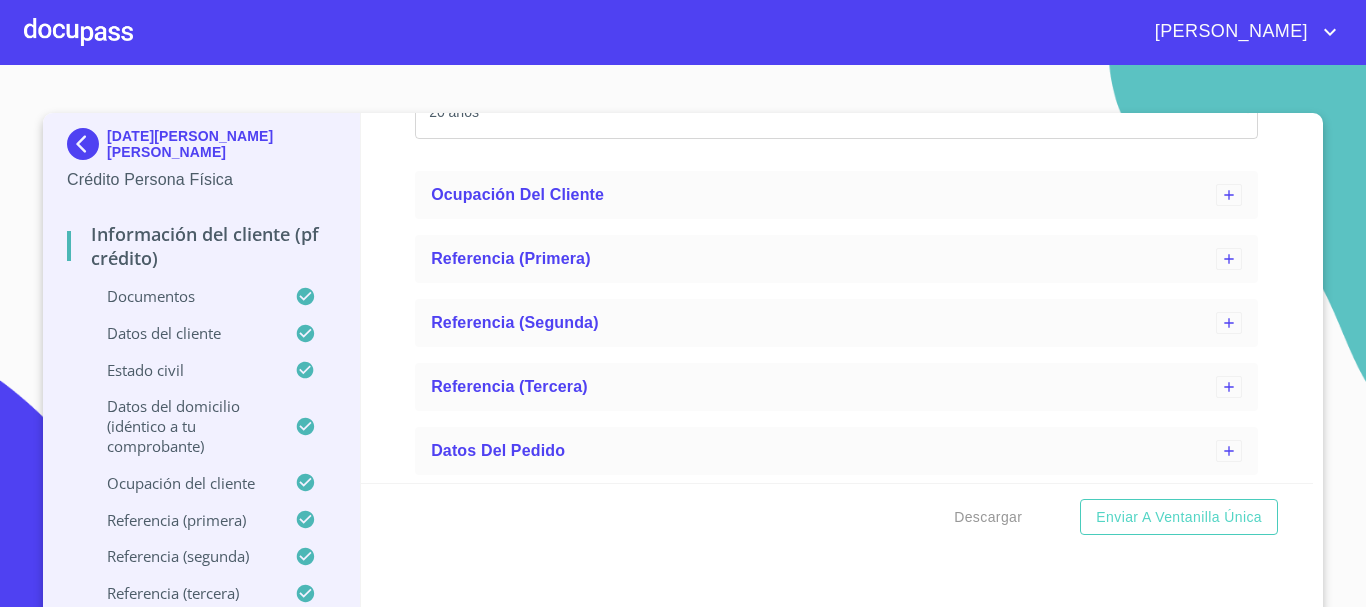 scroll, scrollTop: 6272, scrollLeft: 0, axis: vertical 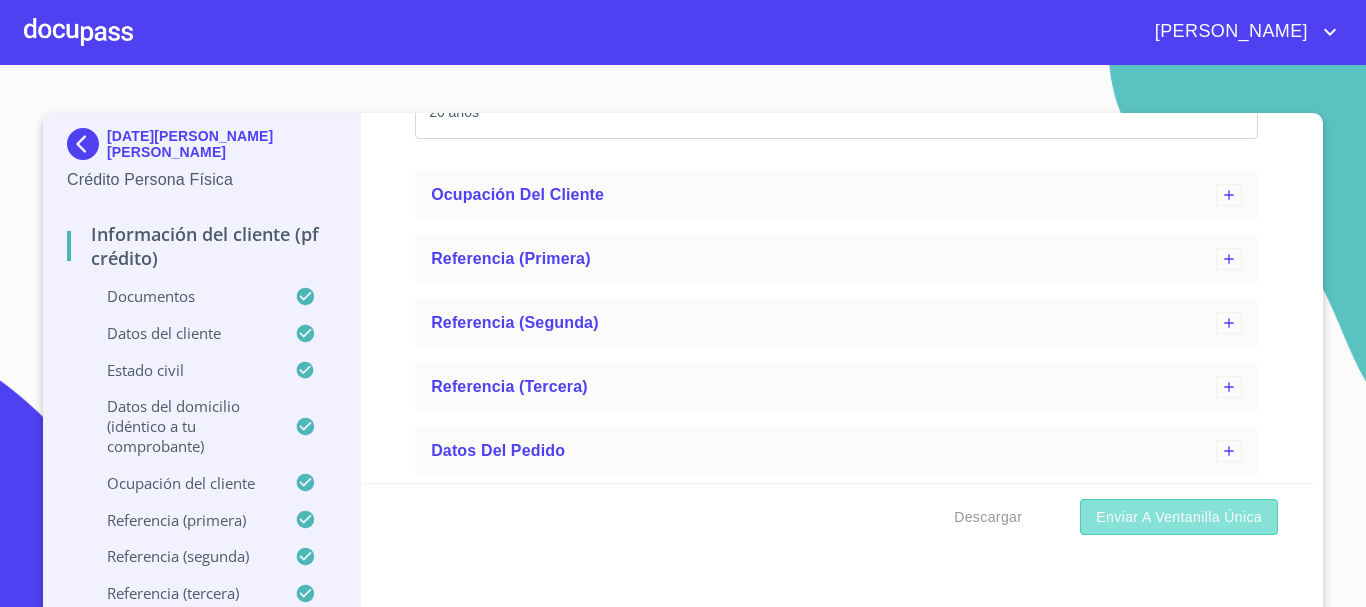 click on "Enviar a Ventanilla única" at bounding box center [1179, 517] 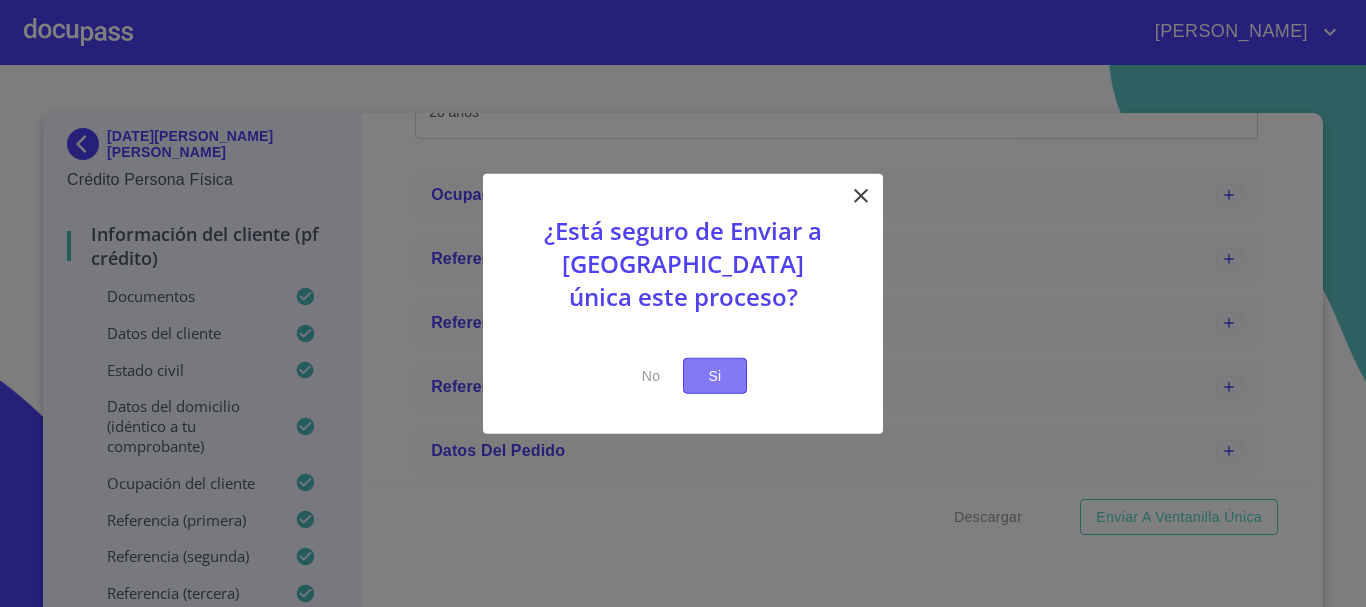 click on "Si" at bounding box center [715, 375] 